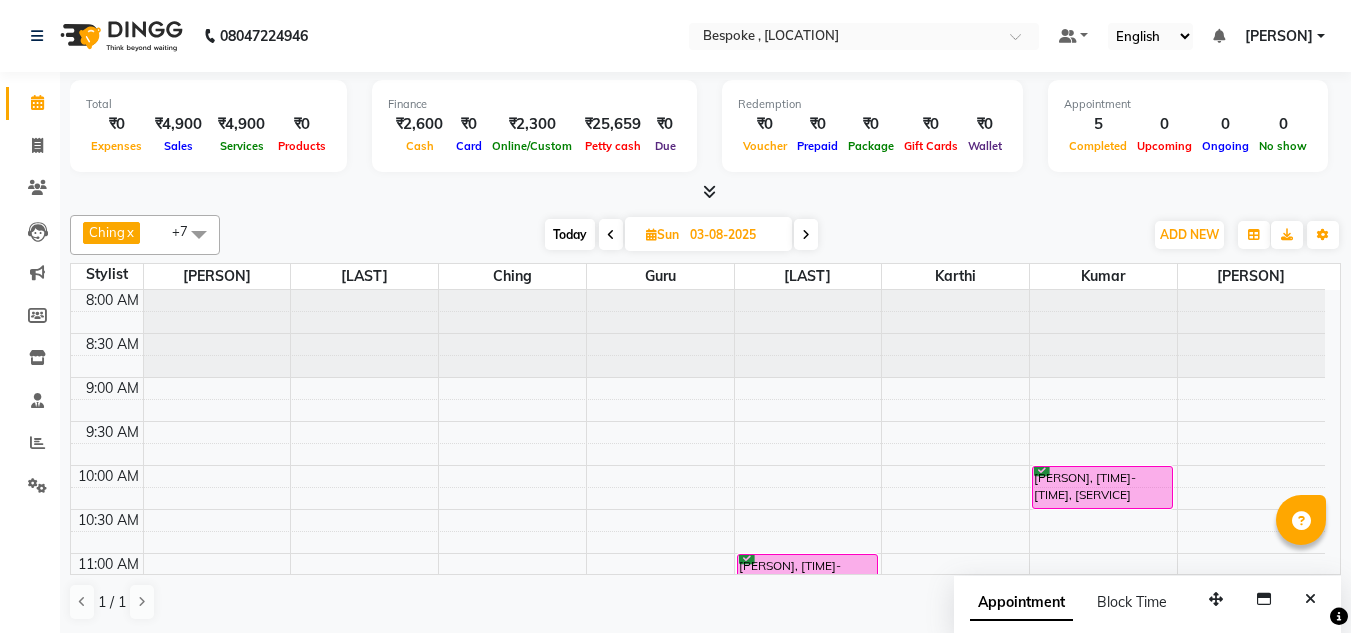 scroll, scrollTop: 0, scrollLeft: 0, axis: both 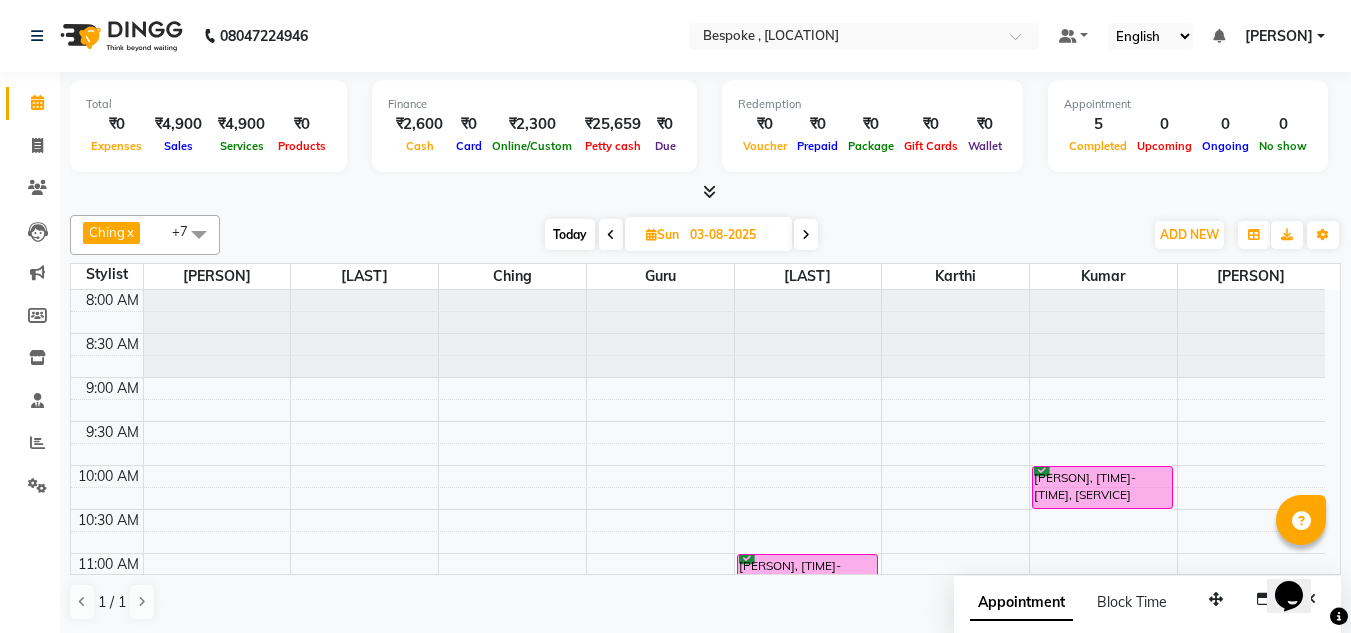 click on "[PHONE] Select Location × Bespoke , [LOCATION] Default Panel My Panel English ENGLISH Español العربية मराठी हिंदी ગુજરાતી தமிழ் 中文 Notifications nothing to show [PERSON] Manage Profile Change Password Sign out Version:[VERSION]" 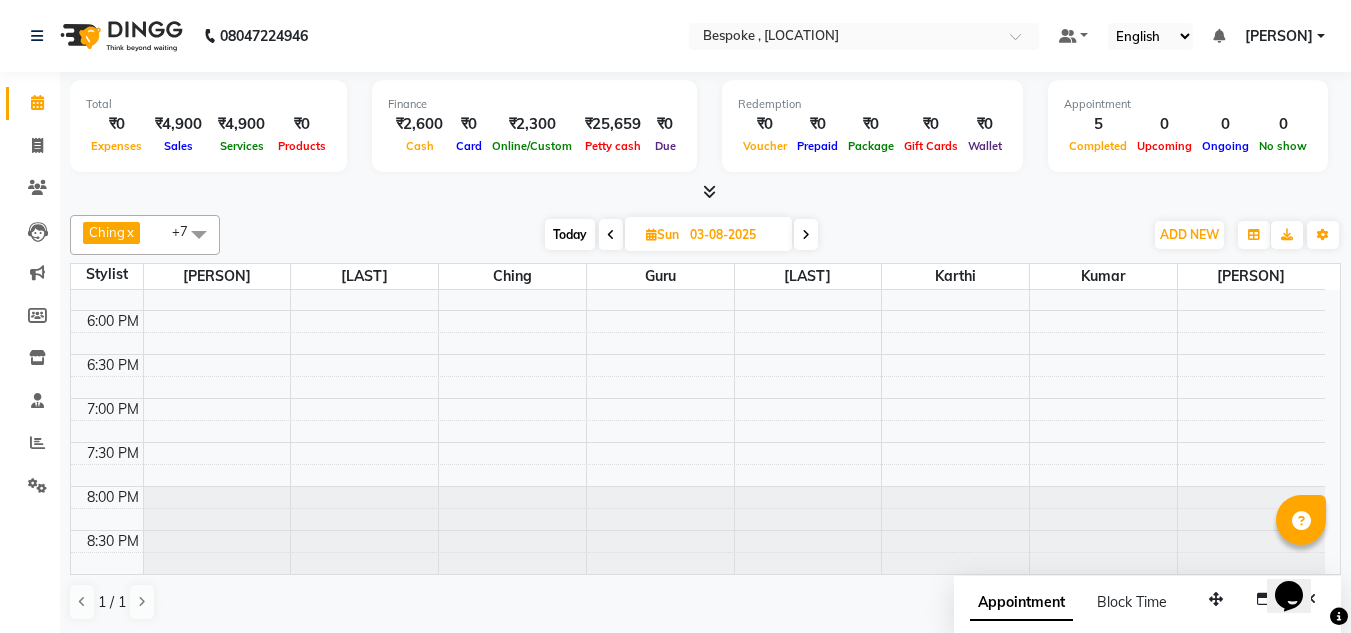 scroll, scrollTop: 0, scrollLeft: 0, axis: both 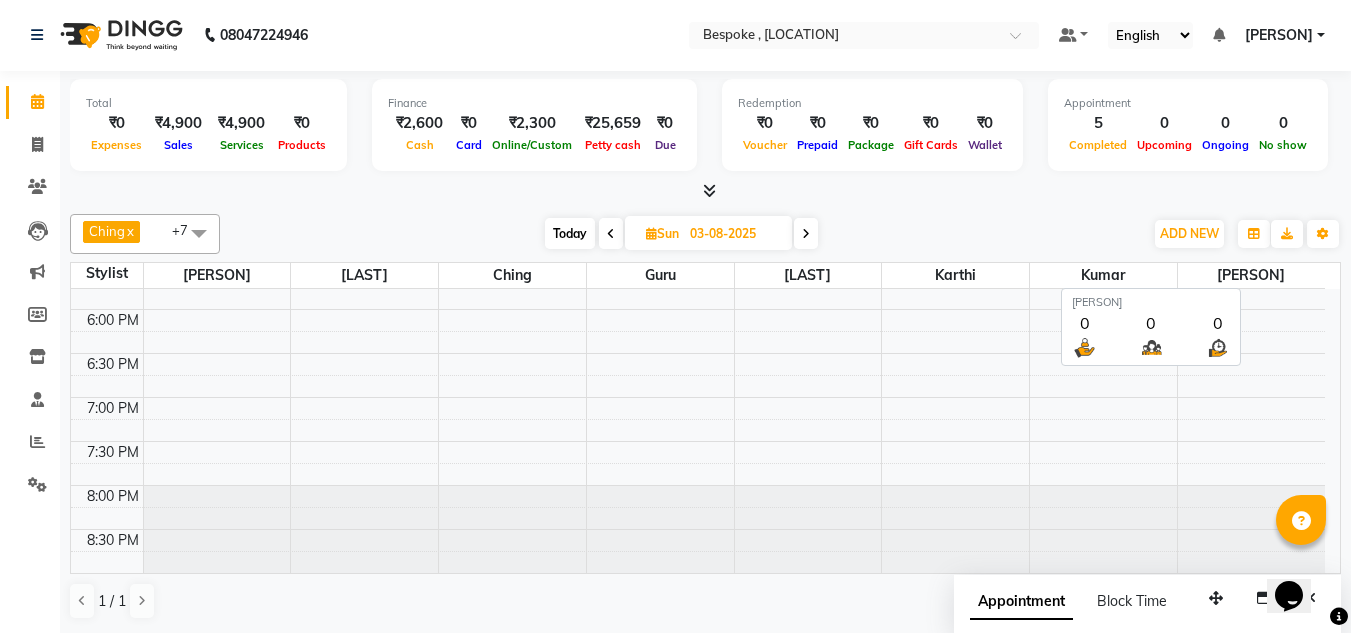 click on "Dilipan" at bounding box center [1251, 275] 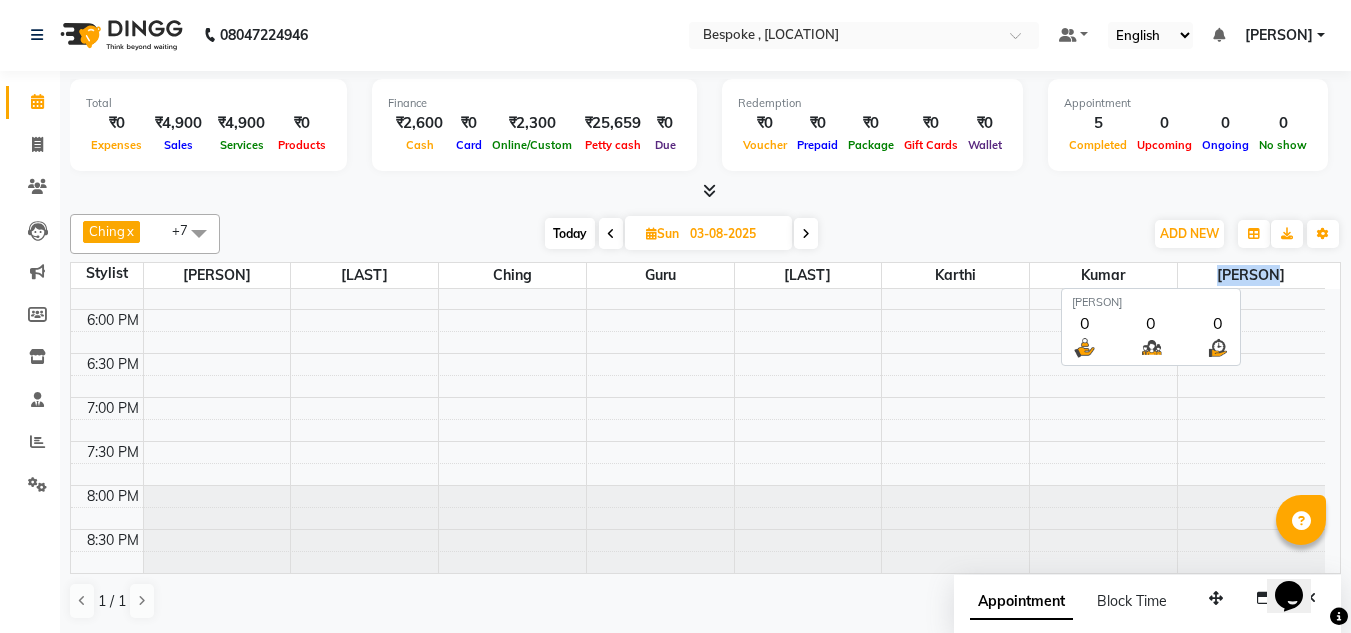 click on "Dilipan" at bounding box center [1251, 275] 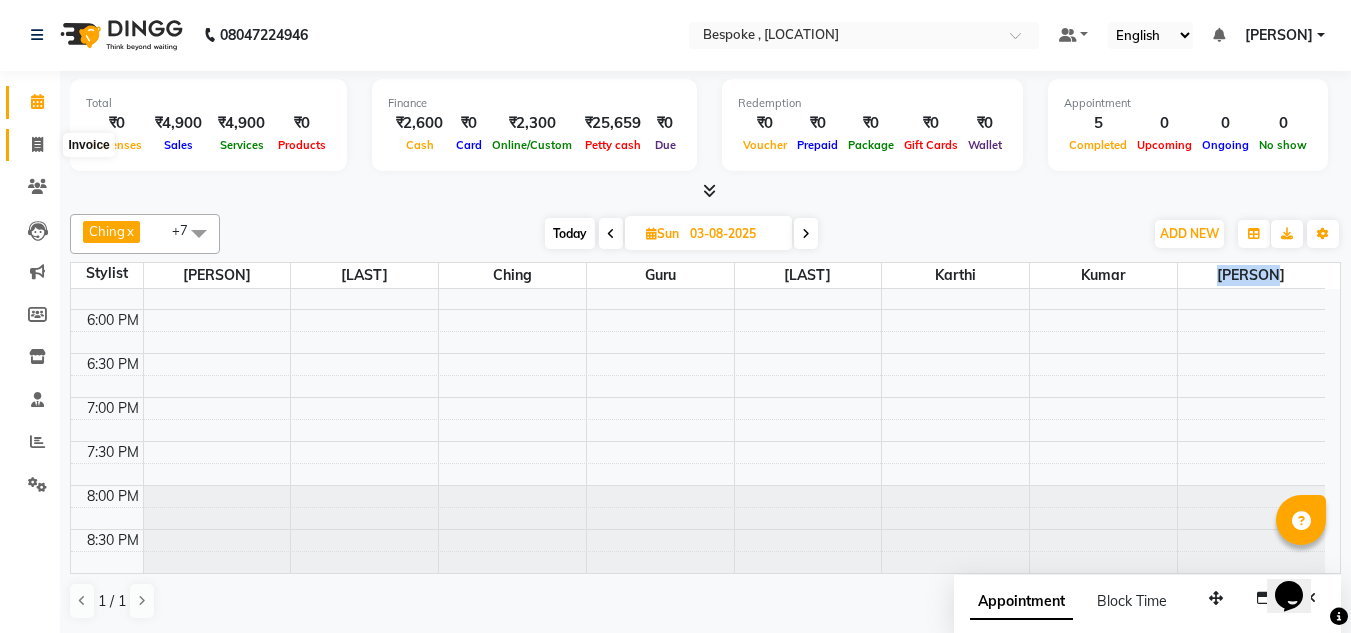 click 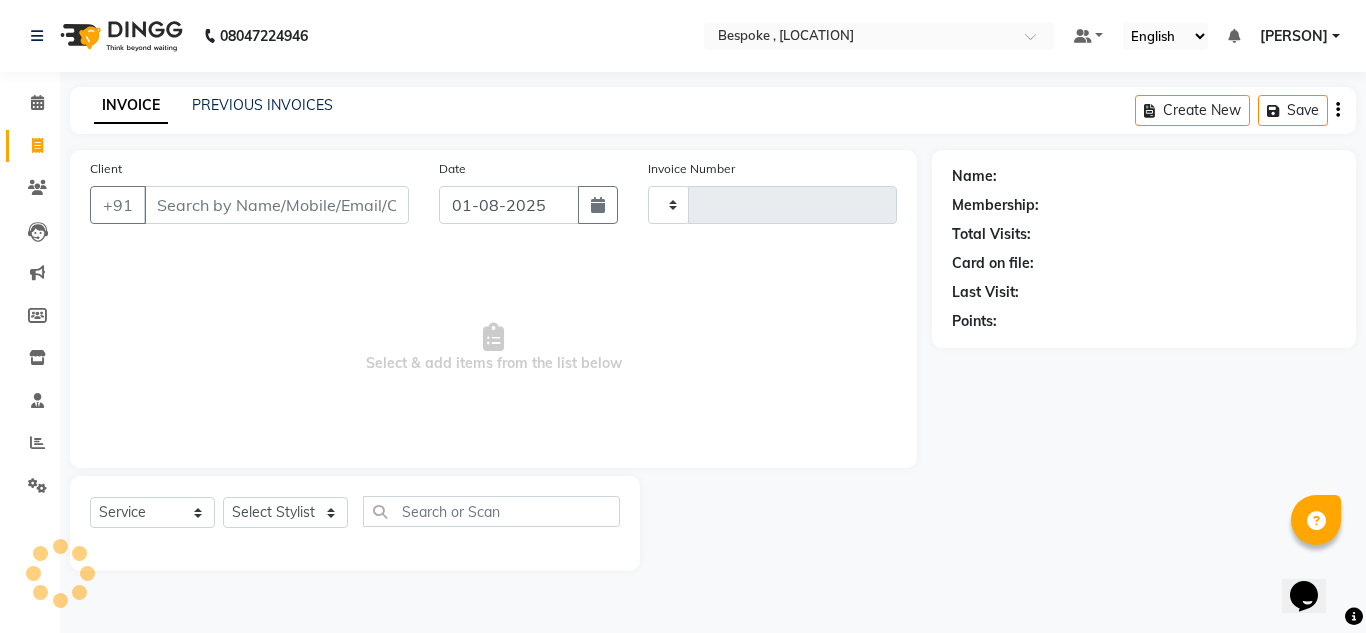 click 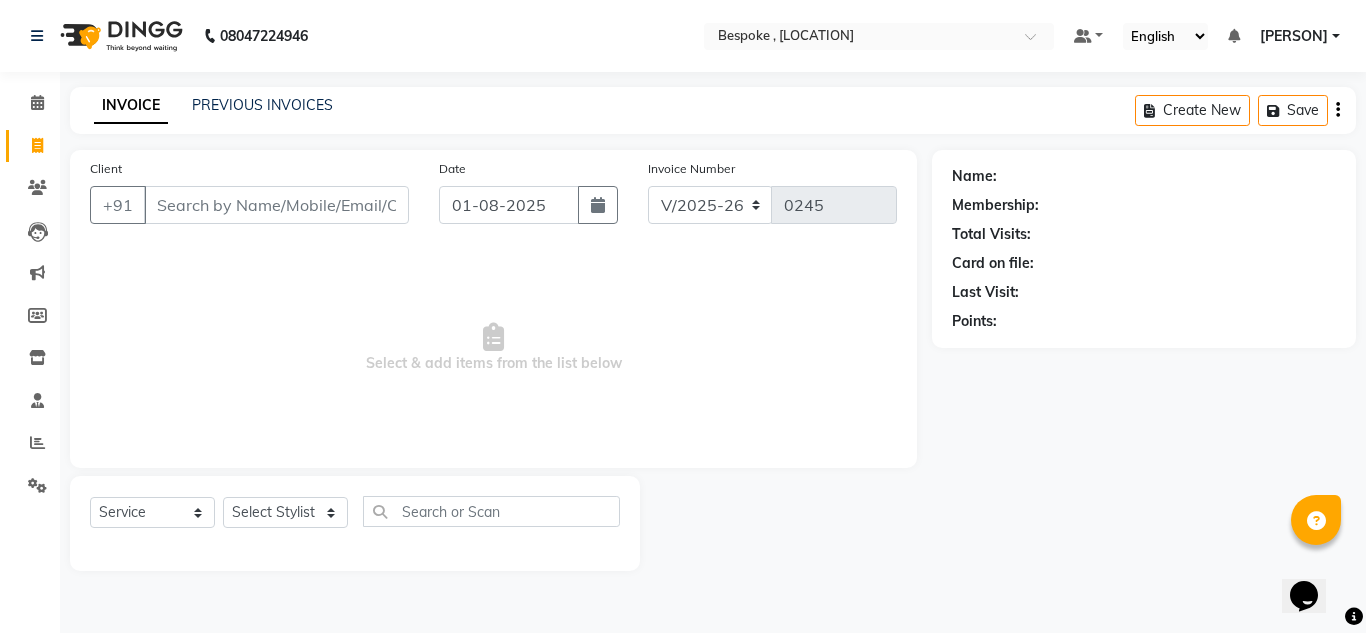 click on "Client" at bounding box center (276, 205) 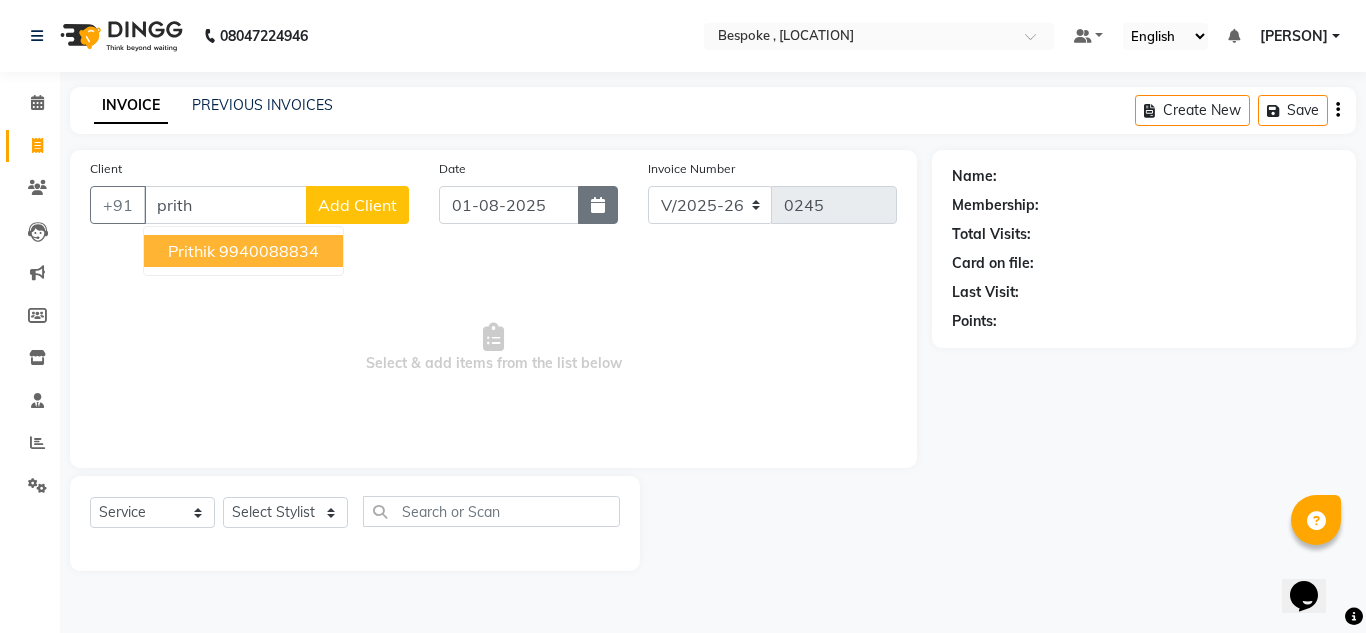type on "prith" 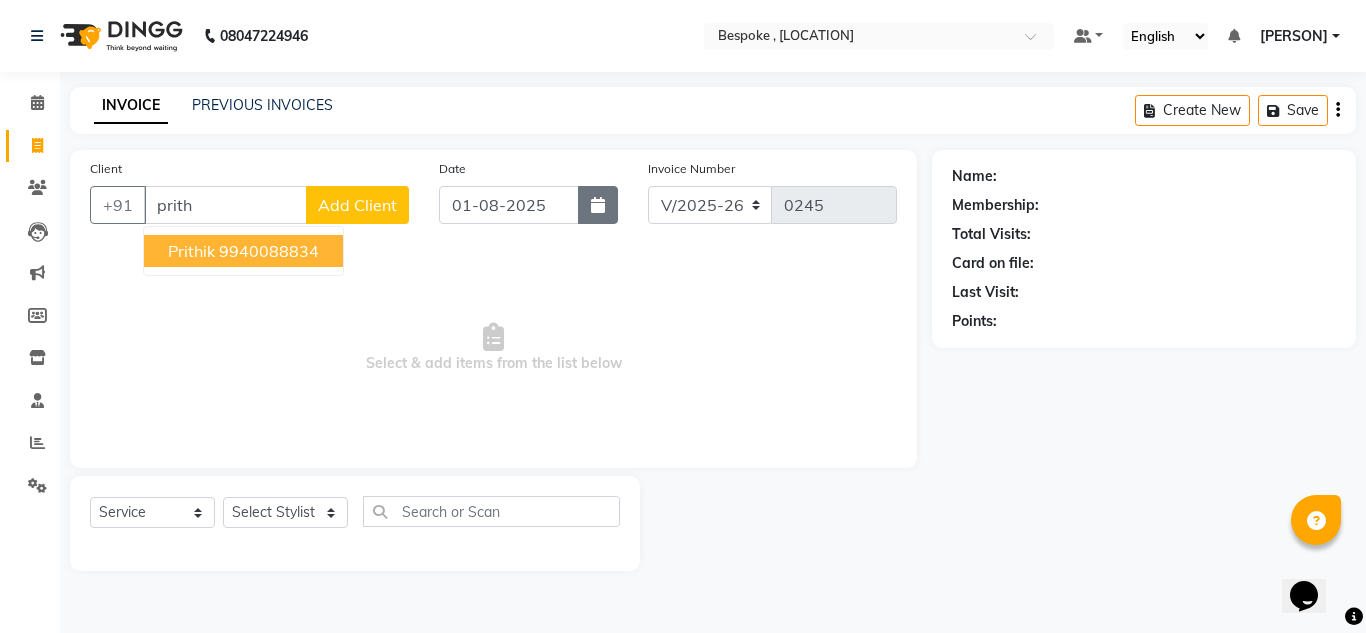 click 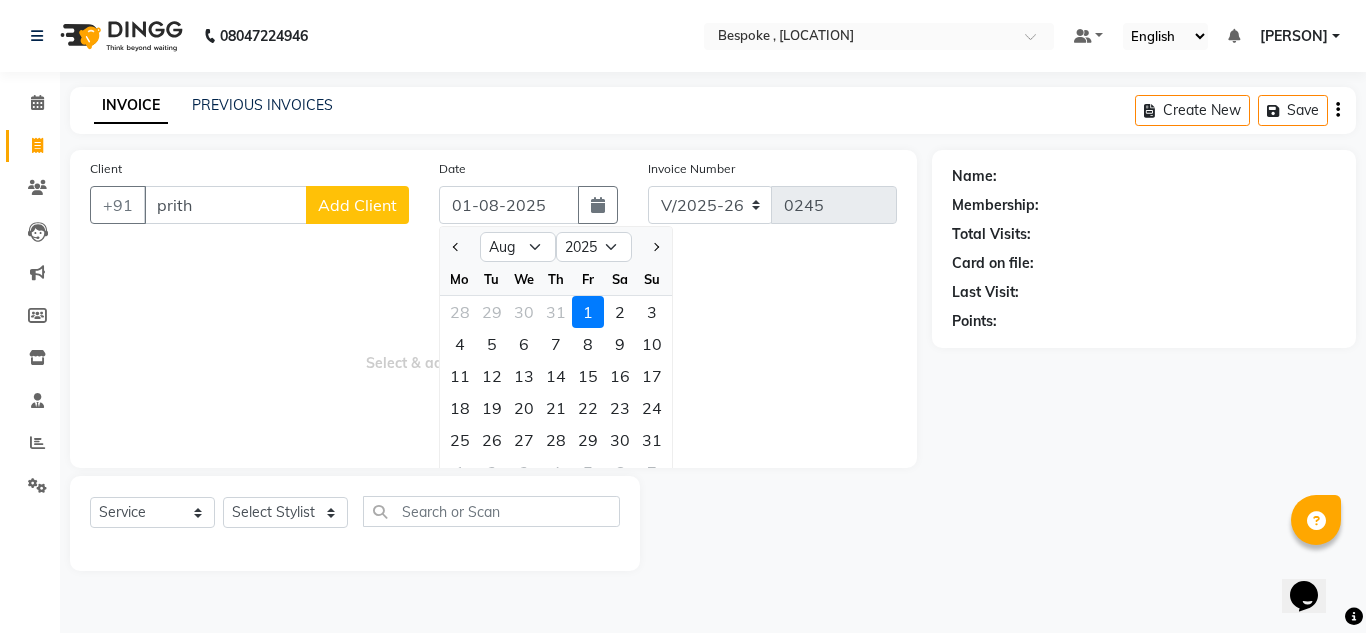 click on "Select & add items from the list below" at bounding box center (493, 348) 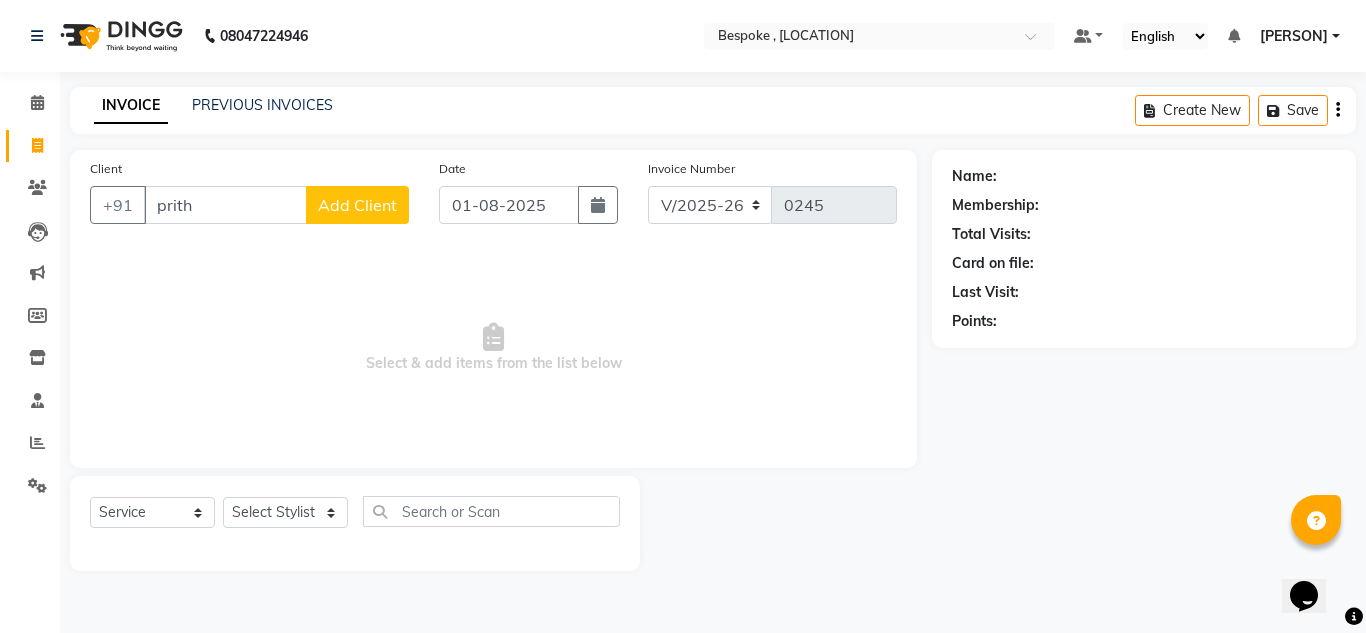 type 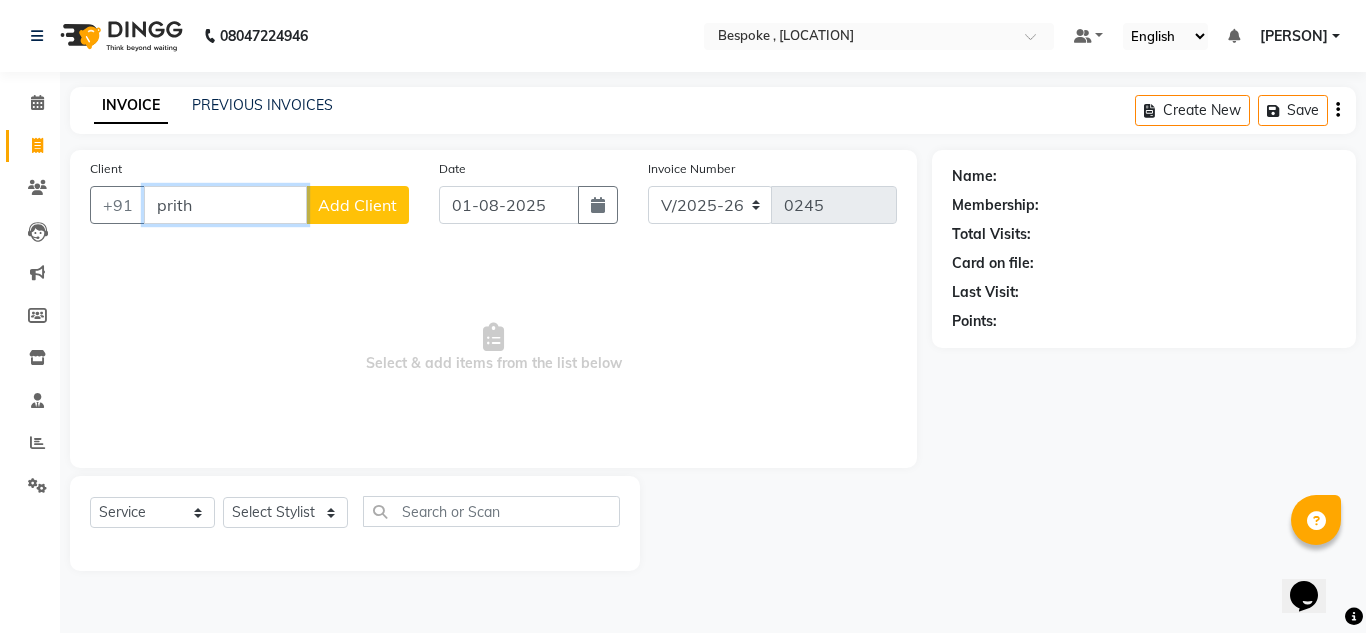 click on "prith" at bounding box center [225, 205] 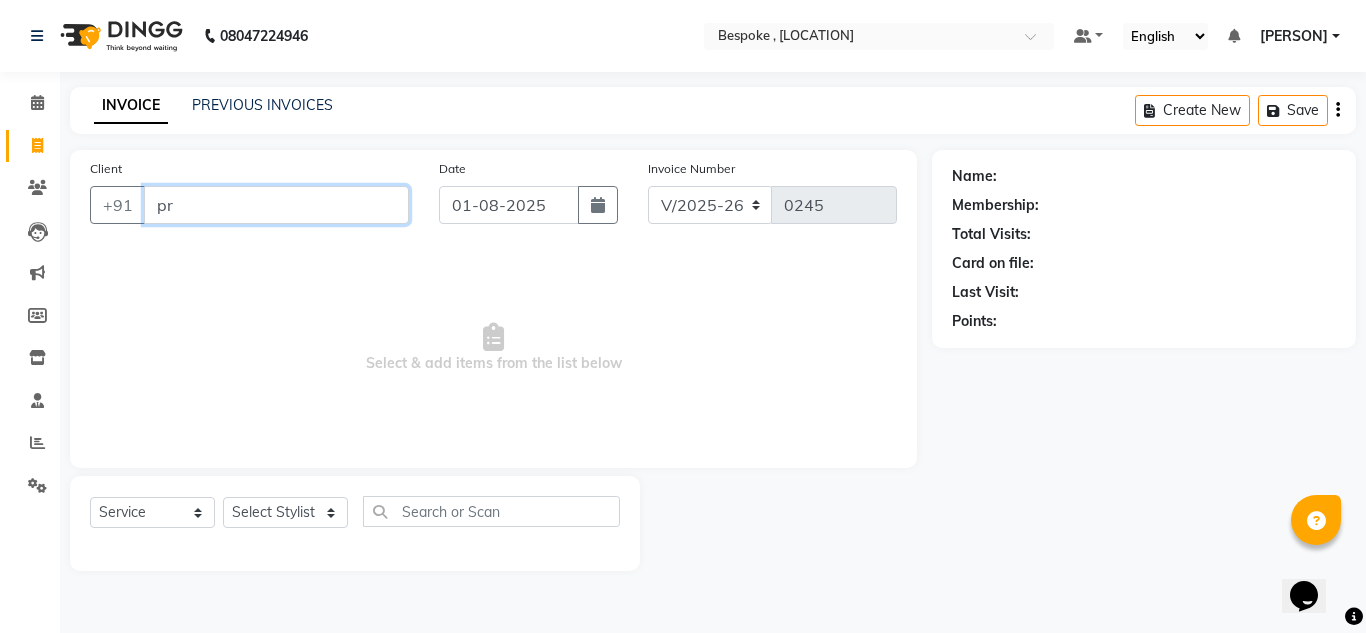 type on "p" 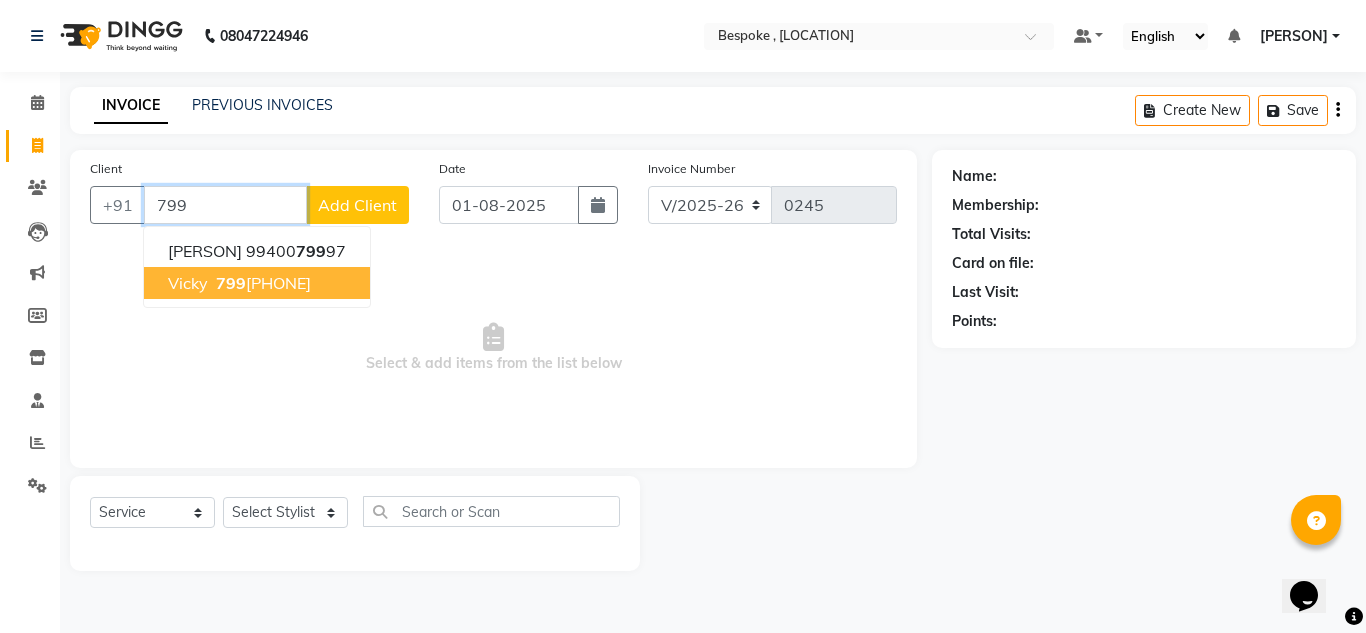 click on "799" at bounding box center (231, 283) 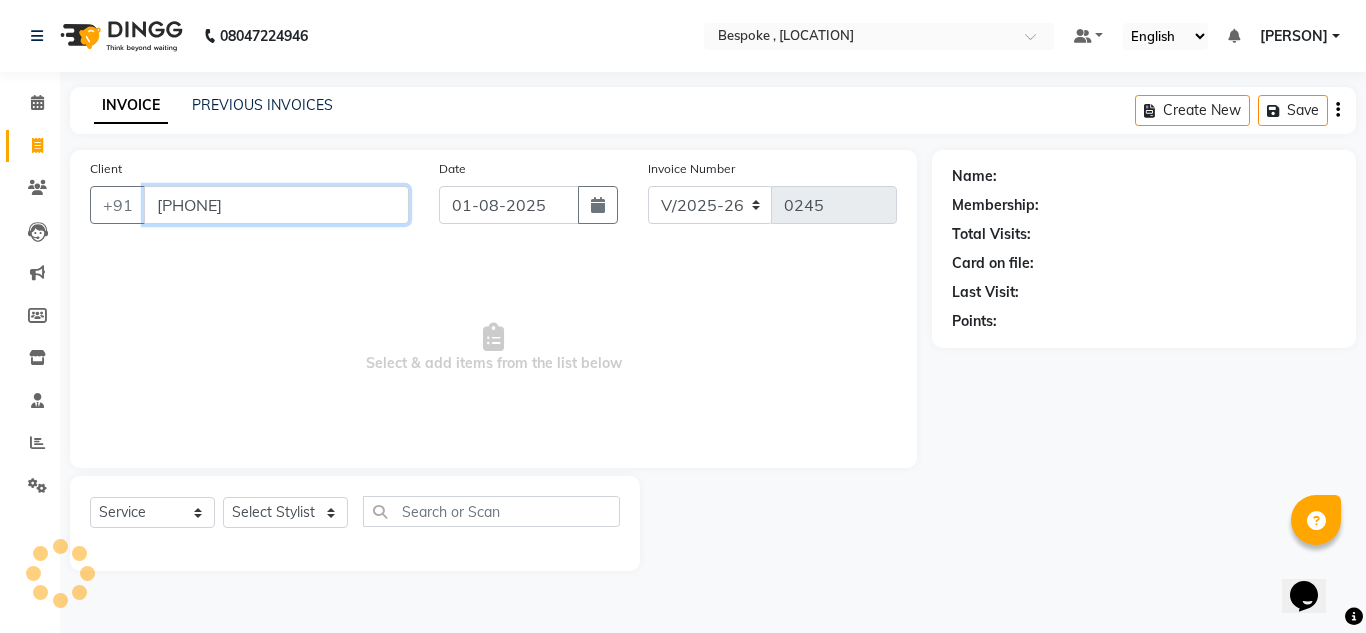 type on "7997474062" 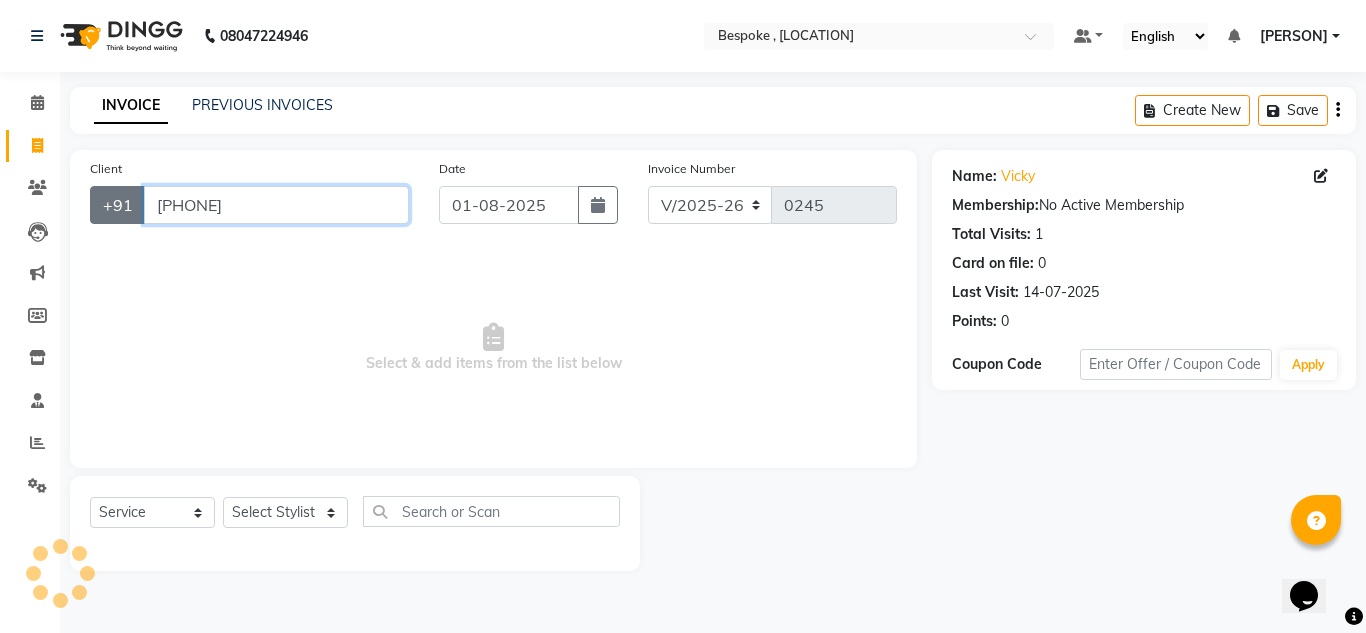 drag, startPoint x: 260, startPoint y: 201, endPoint x: 132, endPoint y: 201, distance: 128 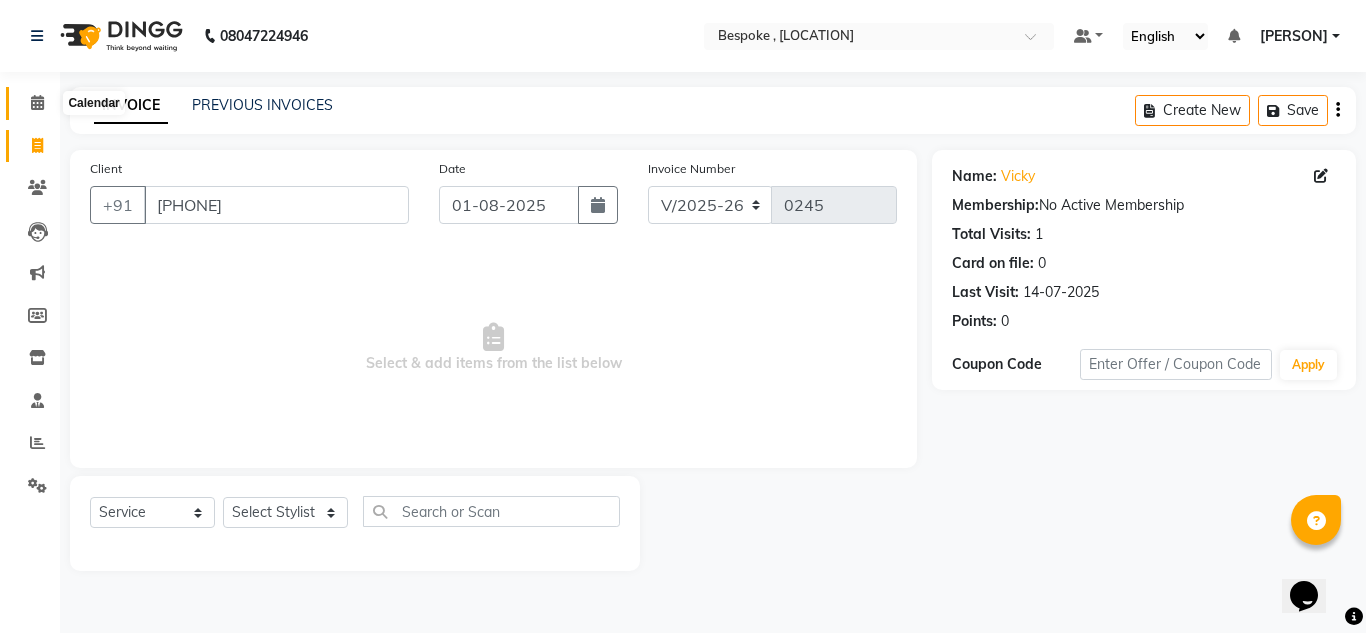 click 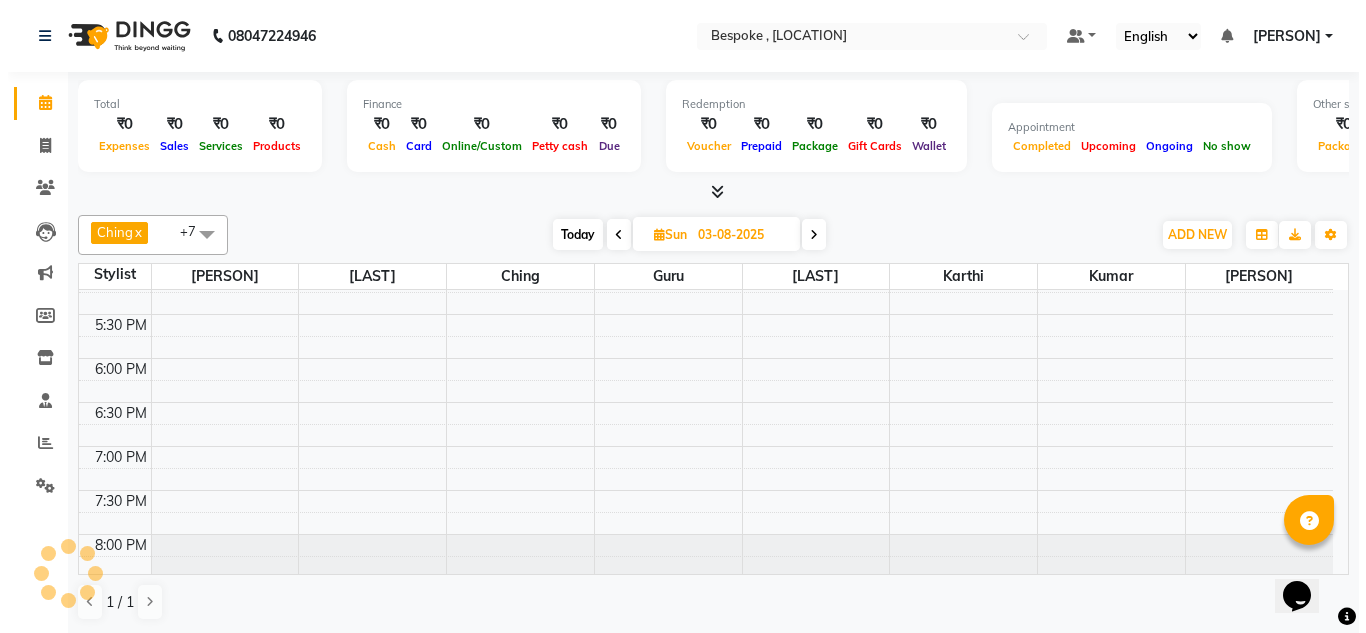 scroll, scrollTop: 0, scrollLeft: 0, axis: both 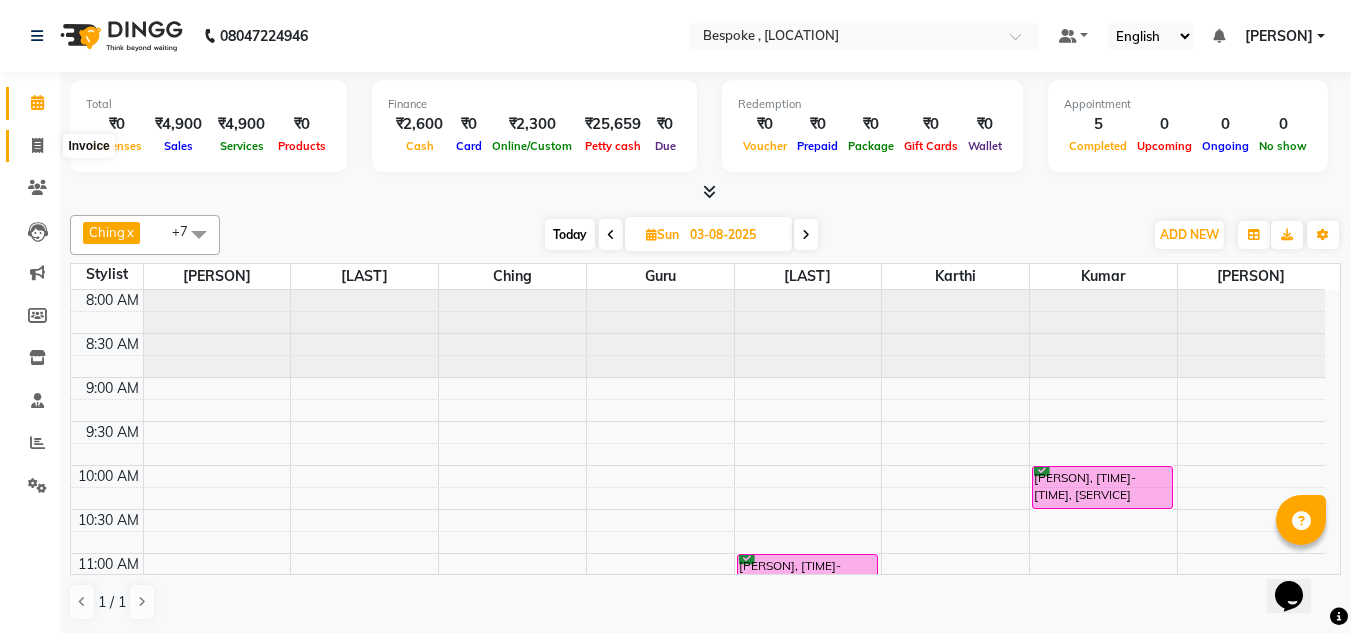 click 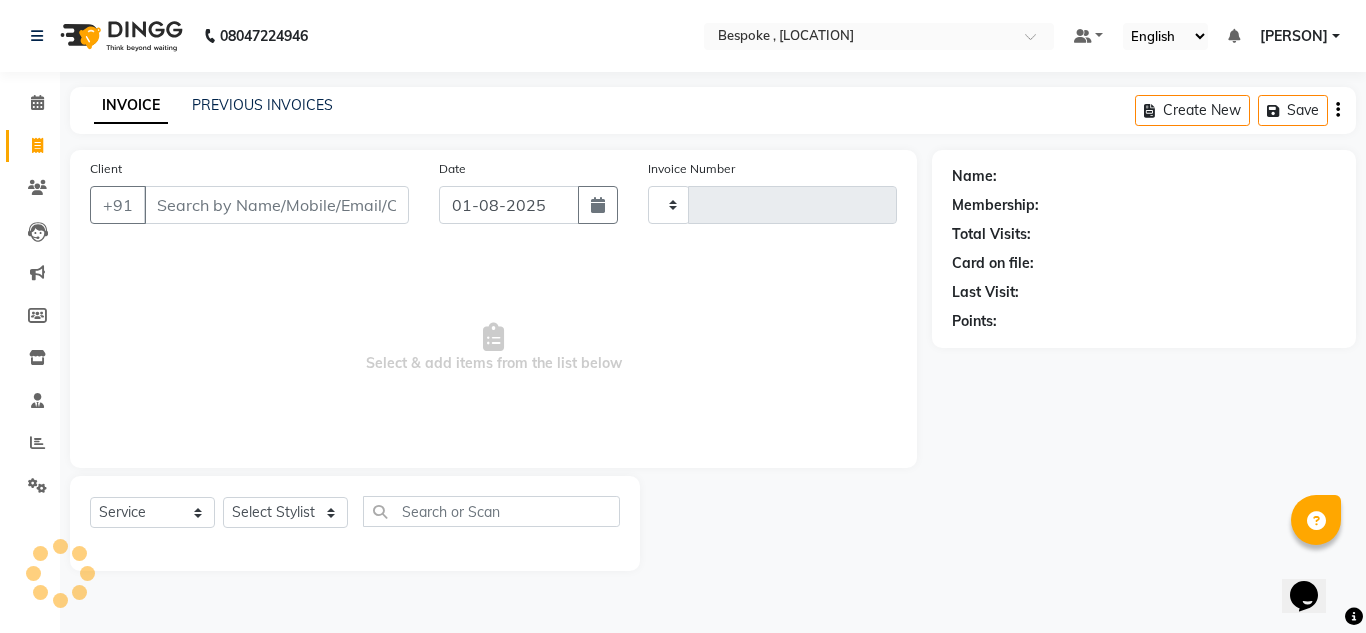 type on "0245" 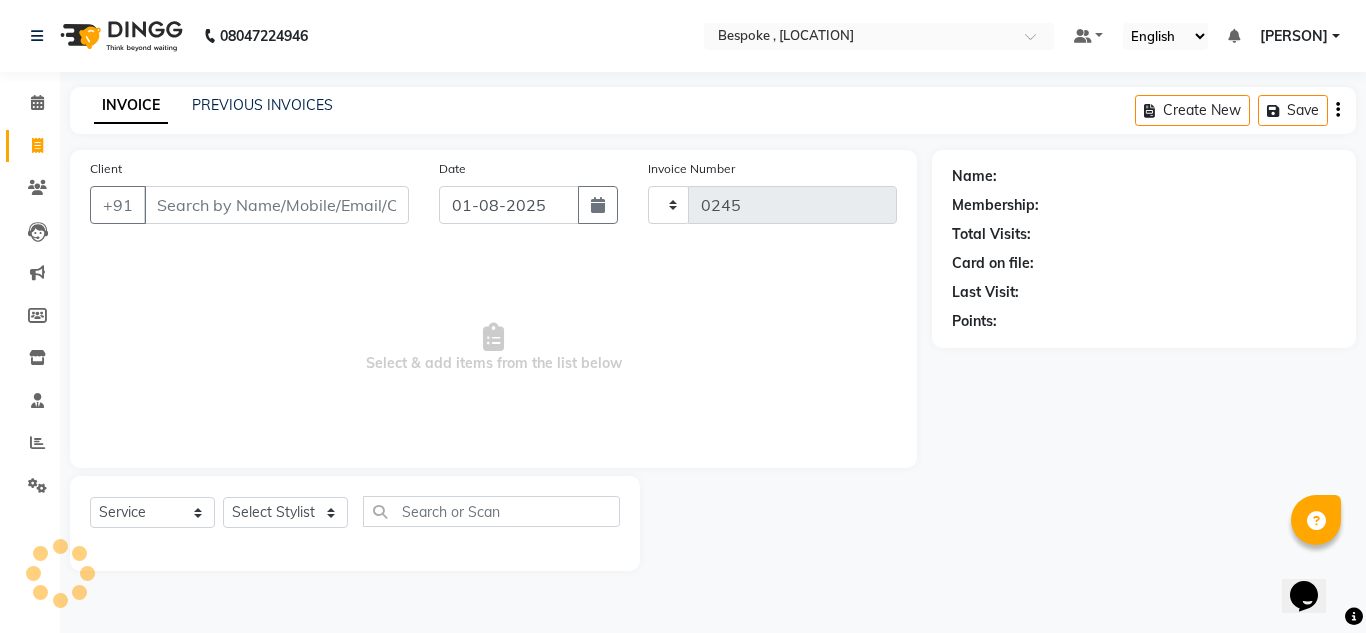 select on "8177" 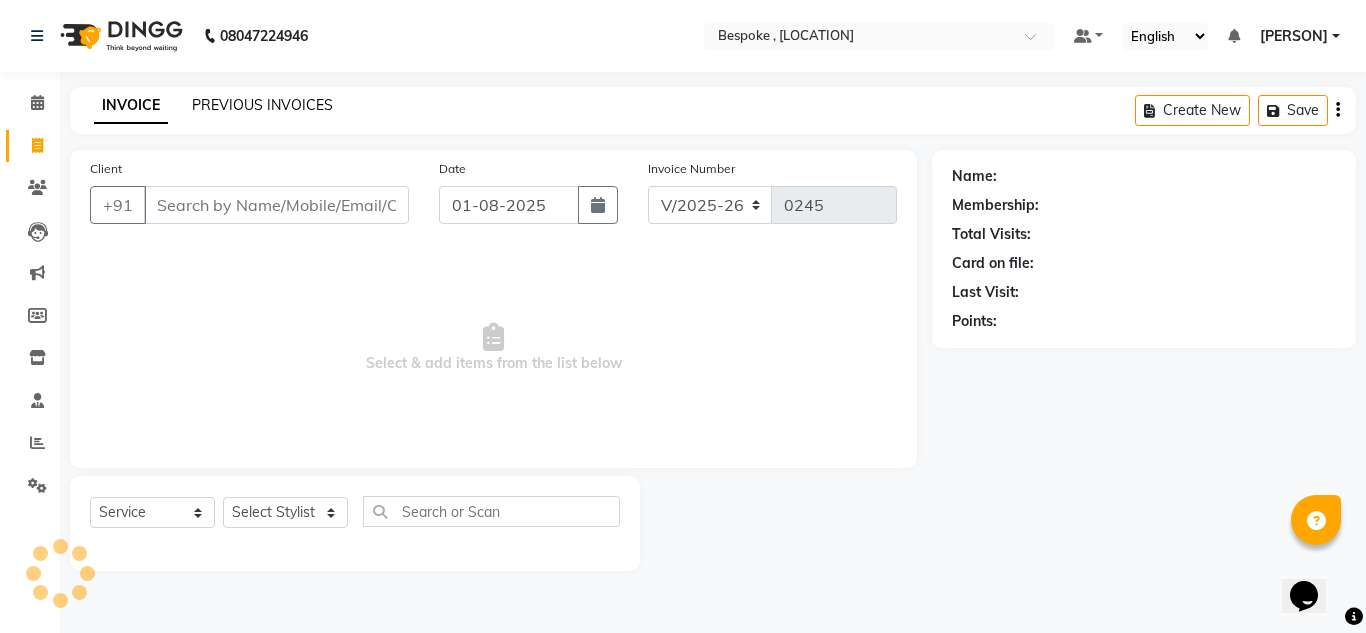 click on "PREVIOUS INVOICES" 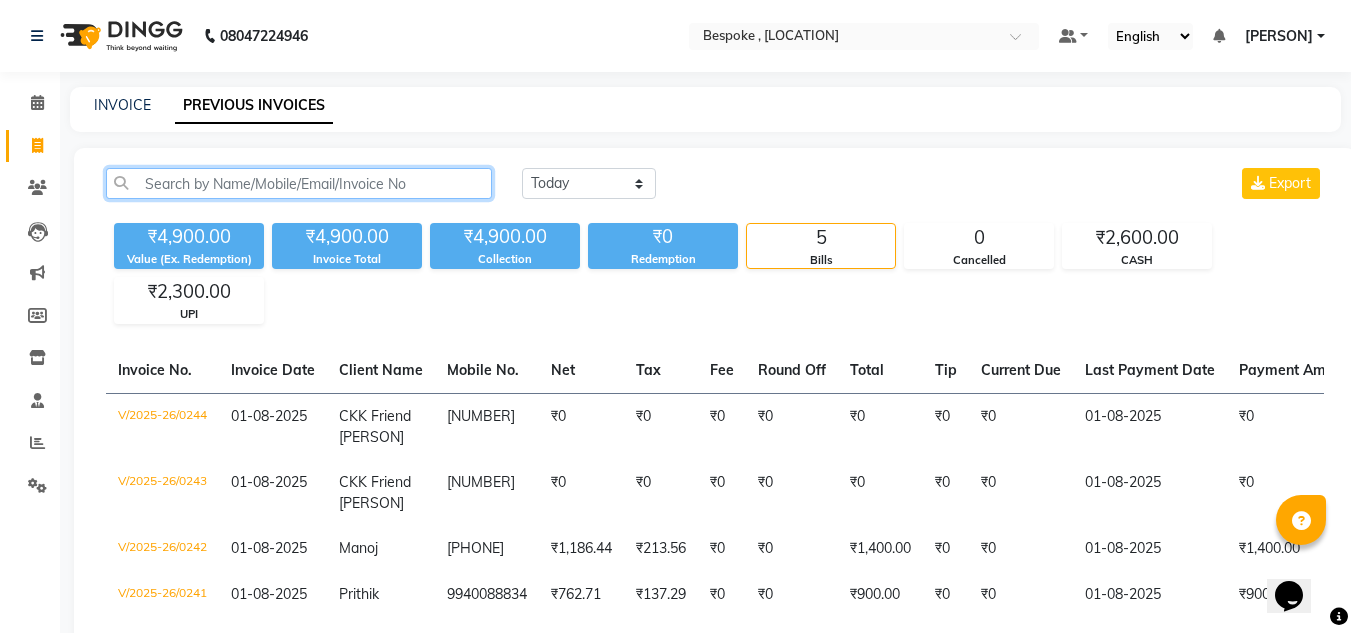 click 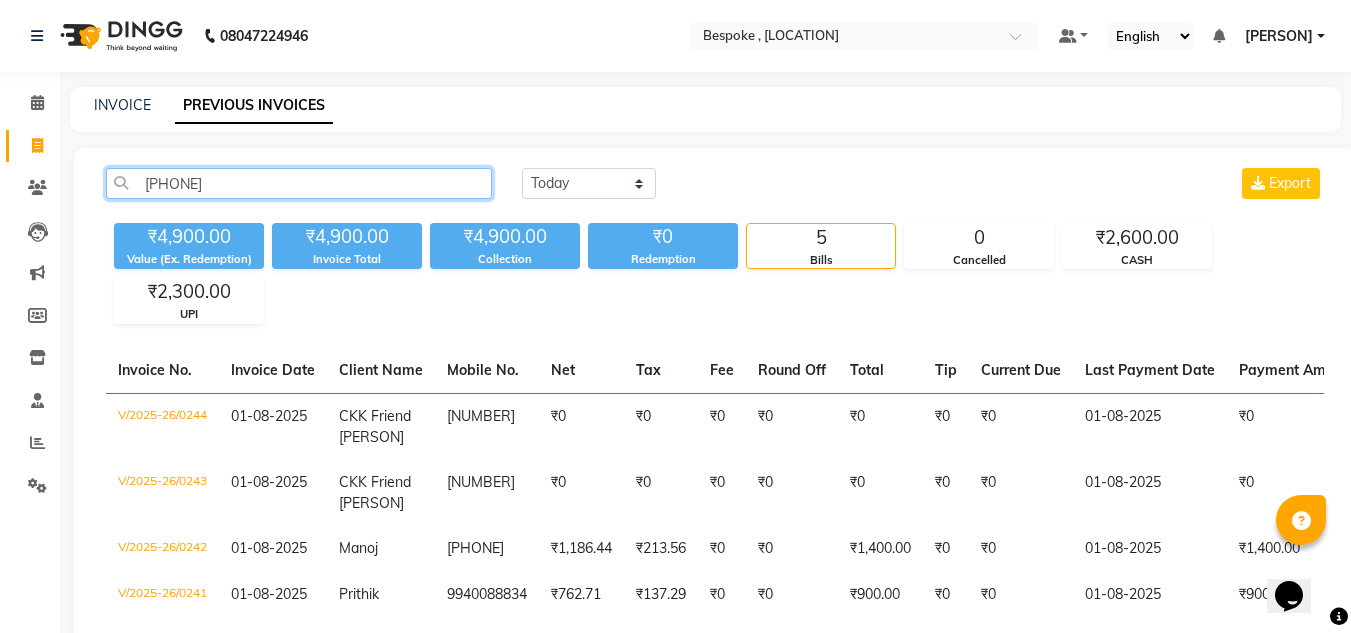 type on "7997474062" 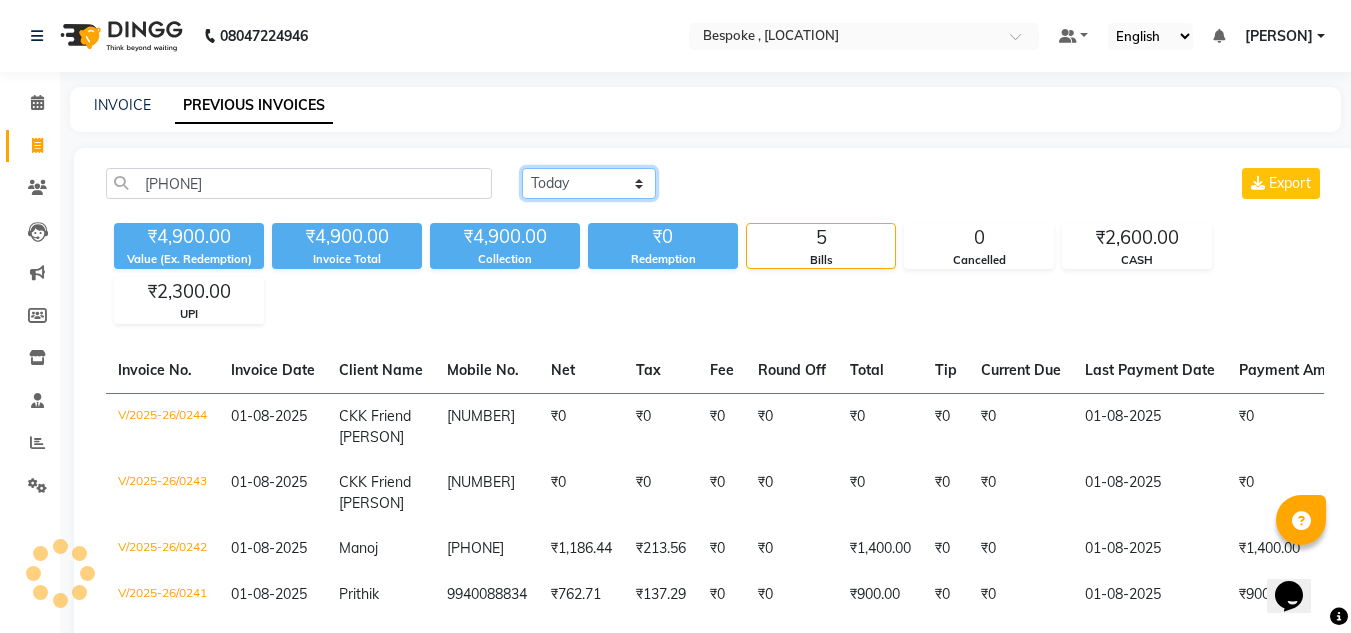 click on "Today Yesterday Custom Range" 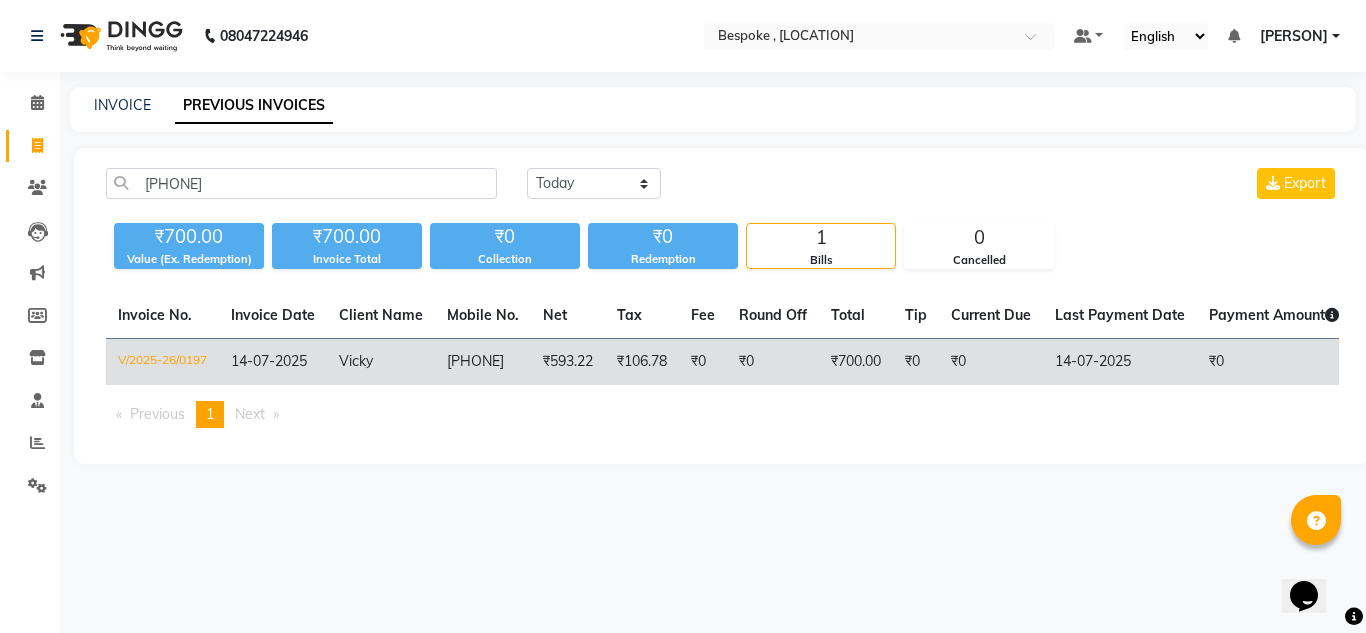 click on "₹593.22" 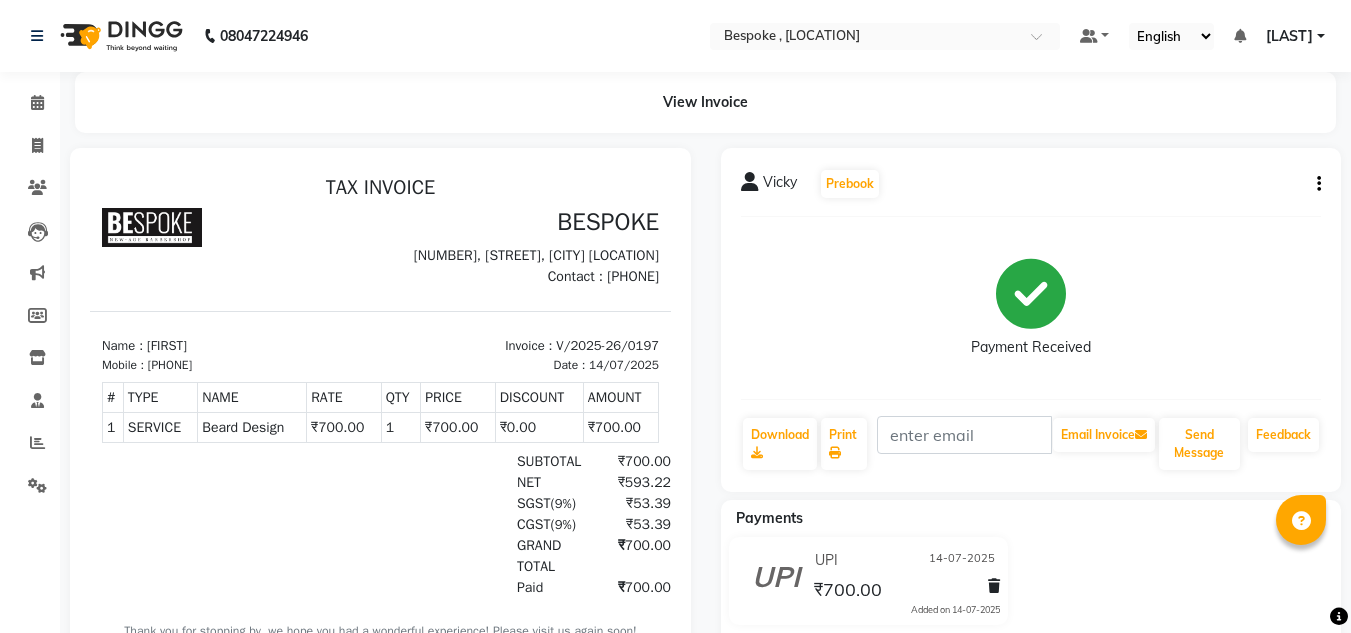 scroll, scrollTop: 91, scrollLeft: 0, axis: vertical 